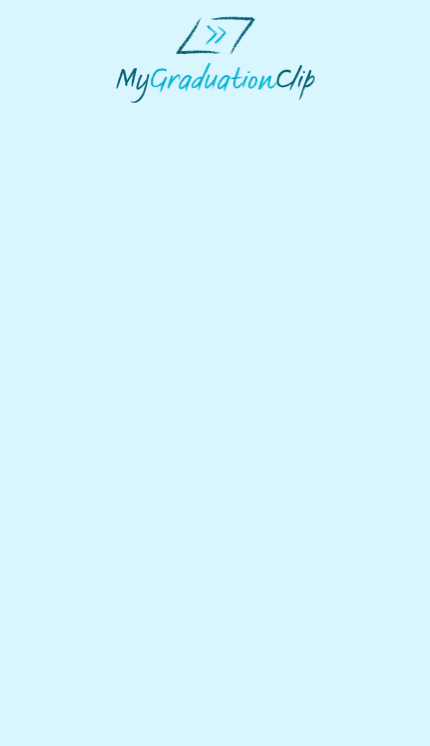 scroll, scrollTop: 0, scrollLeft: 0, axis: both 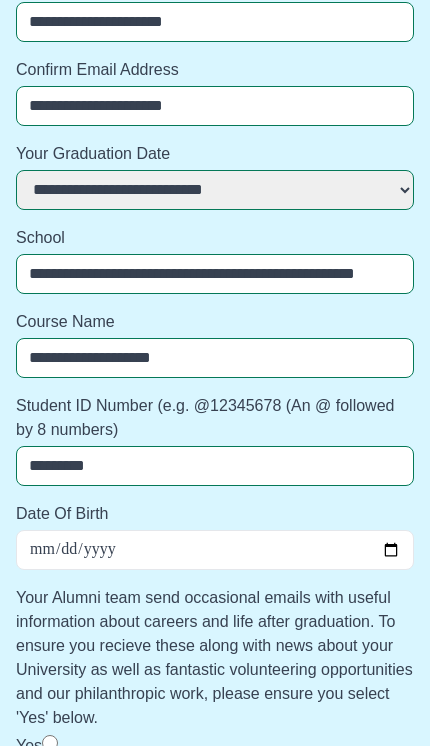 click on "Date Of Birth" at bounding box center (215, 550) 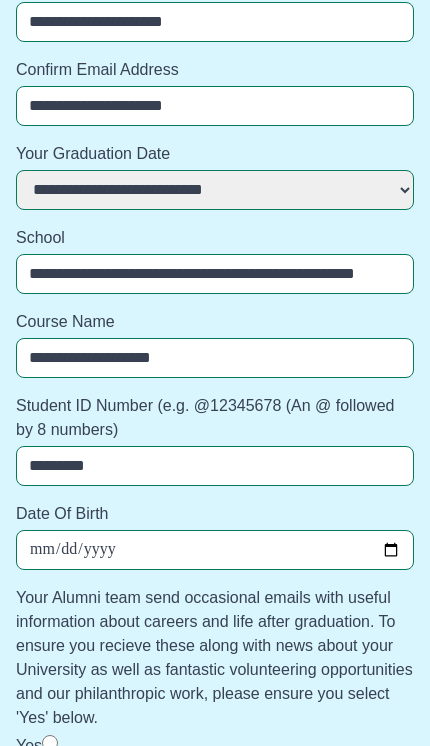 click on "**********" at bounding box center (215, 550) 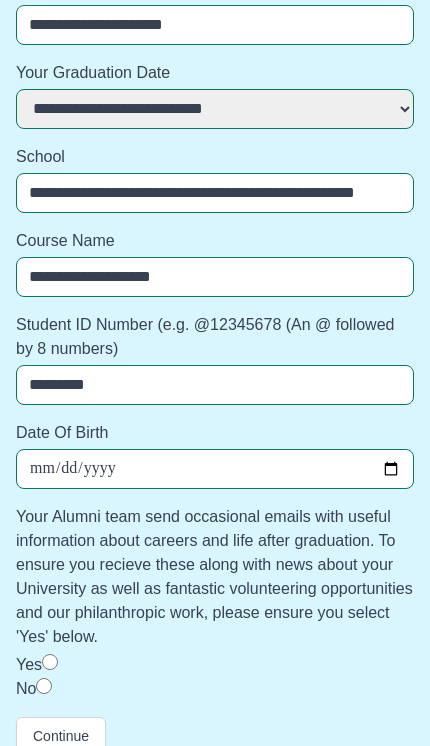 scroll, scrollTop: 385, scrollLeft: 0, axis: vertical 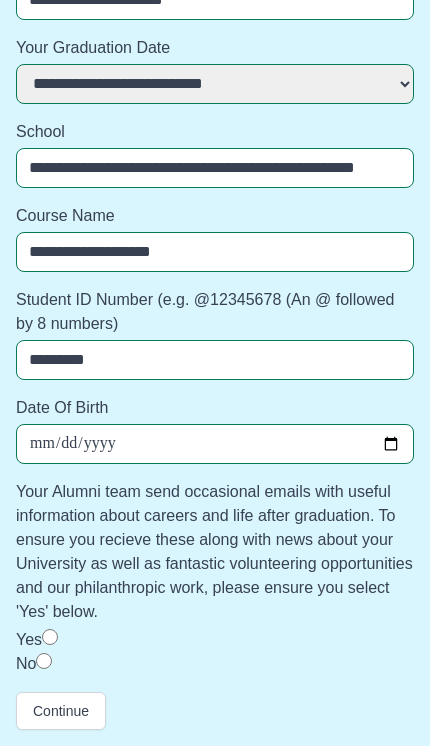 click on "Yes" at bounding box center (29, 639) 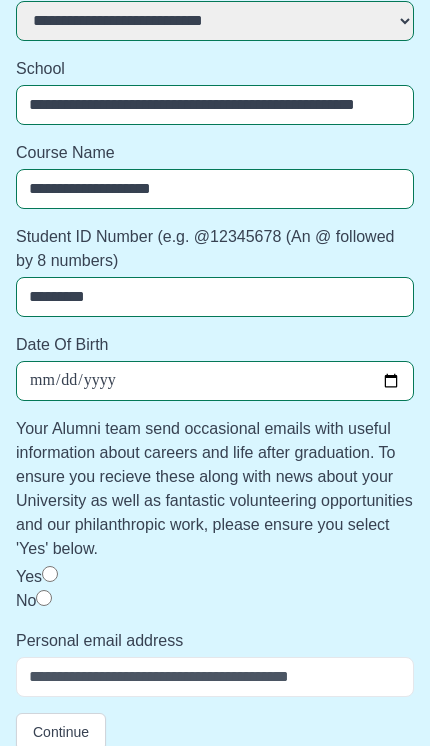scroll, scrollTop: 469, scrollLeft: 0, axis: vertical 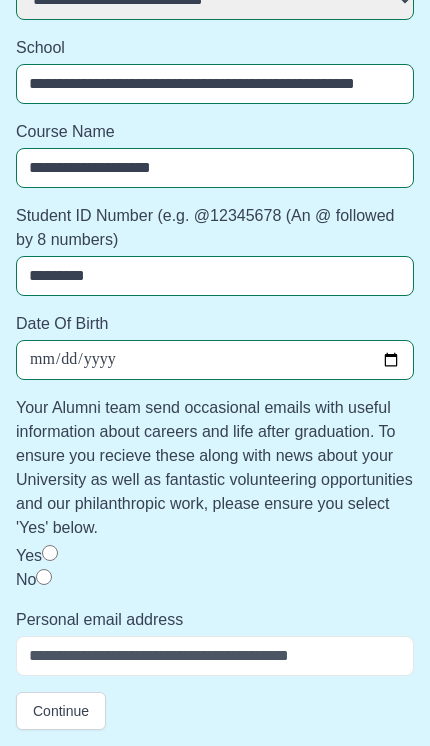 click on "Personal email address" at bounding box center [215, 656] 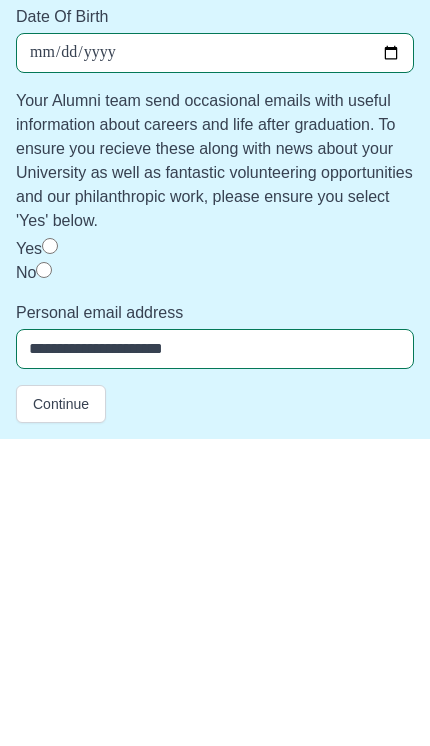 type on "**********" 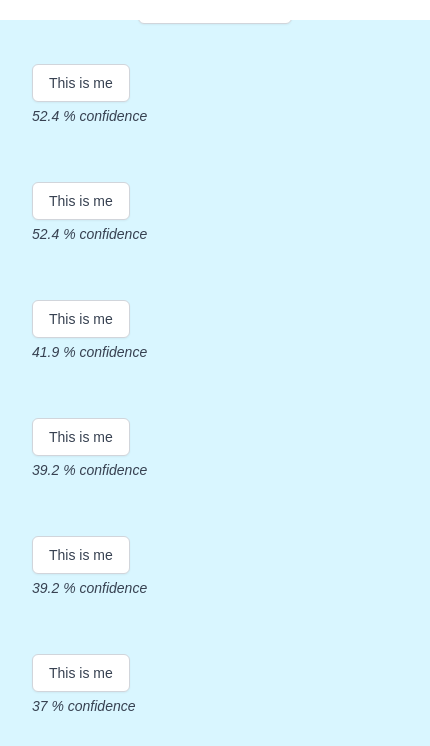 scroll, scrollTop: 274, scrollLeft: 0, axis: vertical 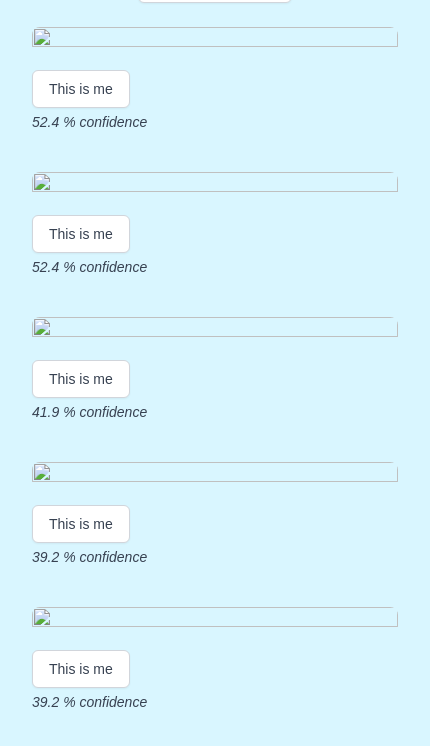 click on "This is me" at bounding box center [81, 234] 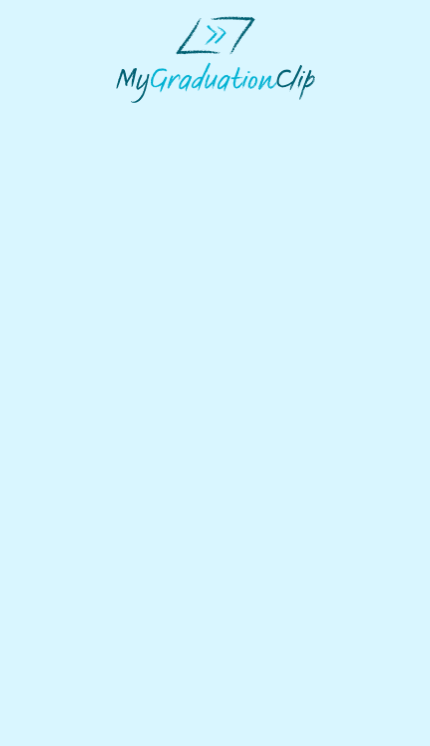 scroll, scrollTop: 0, scrollLeft: 0, axis: both 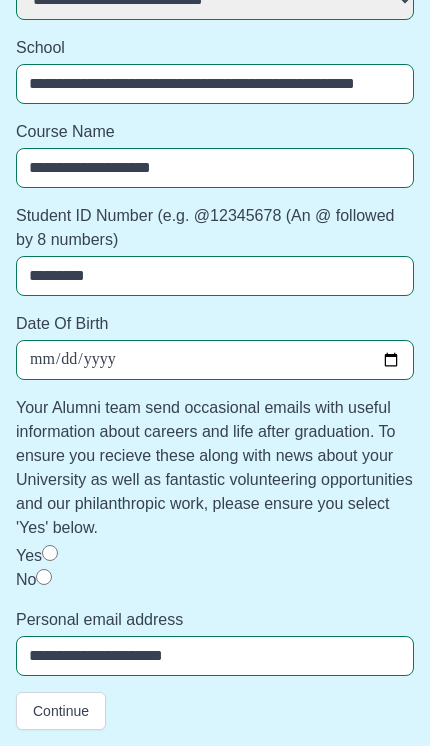 click on "Continue" at bounding box center (61, 711) 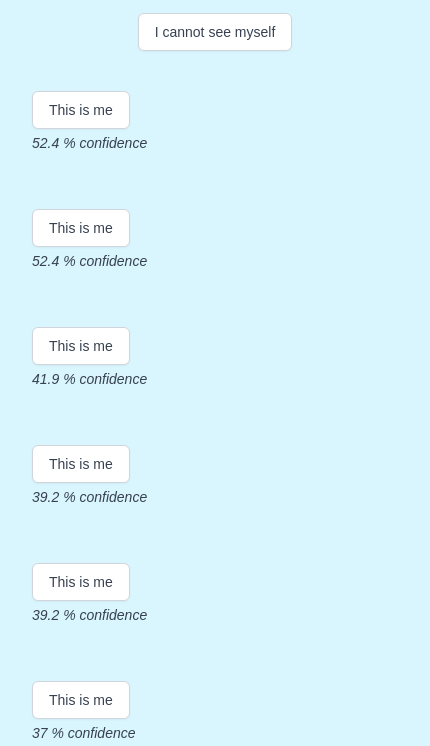 scroll, scrollTop: 226, scrollLeft: 0, axis: vertical 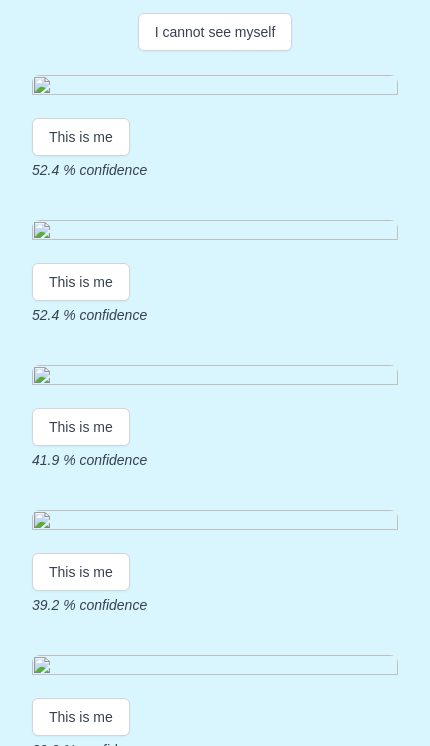 click on "This is me" at bounding box center (81, 282) 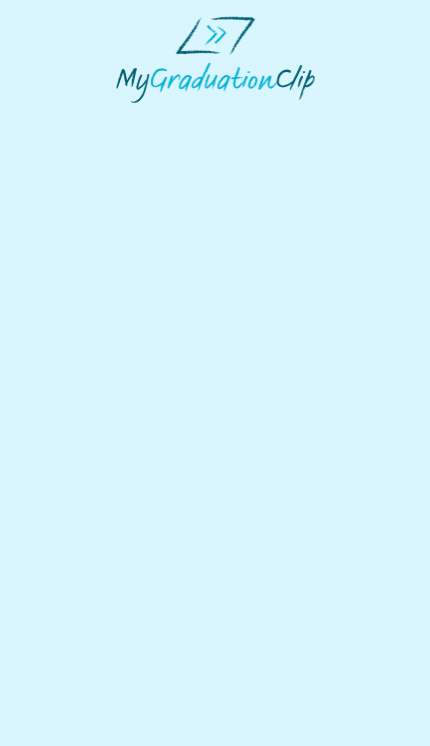 scroll, scrollTop: 0, scrollLeft: 0, axis: both 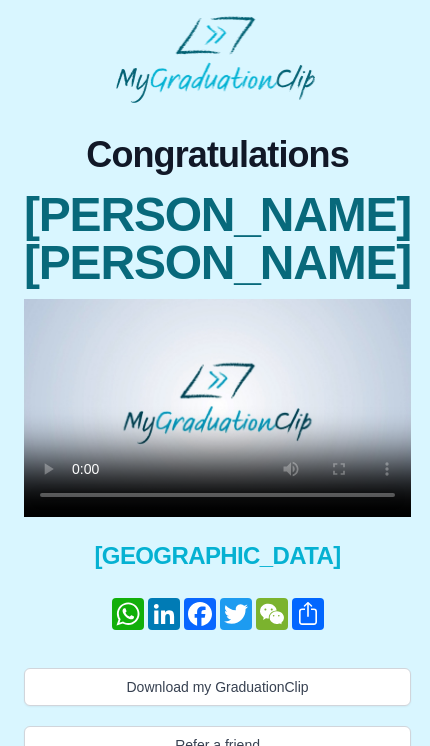 click on "Download my GraduationClip" at bounding box center (217, 687) 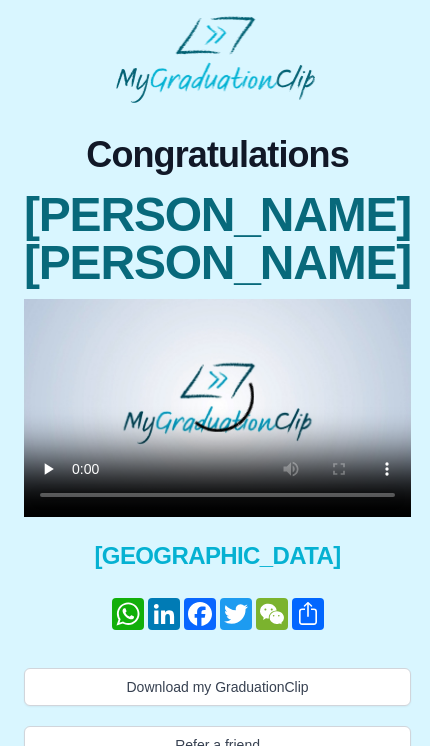 scroll, scrollTop: 41, scrollLeft: 0, axis: vertical 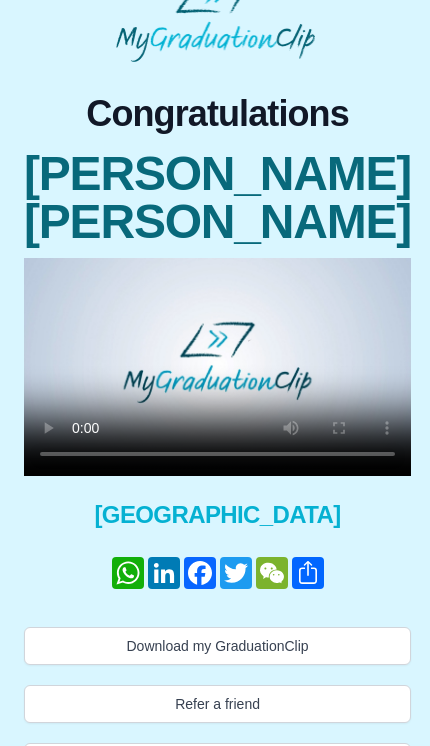 click at bounding box center (217, 367) 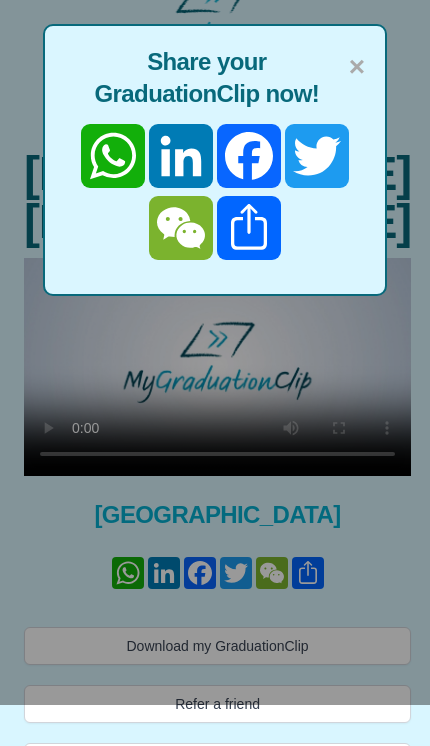 click on "×" at bounding box center [357, 67] 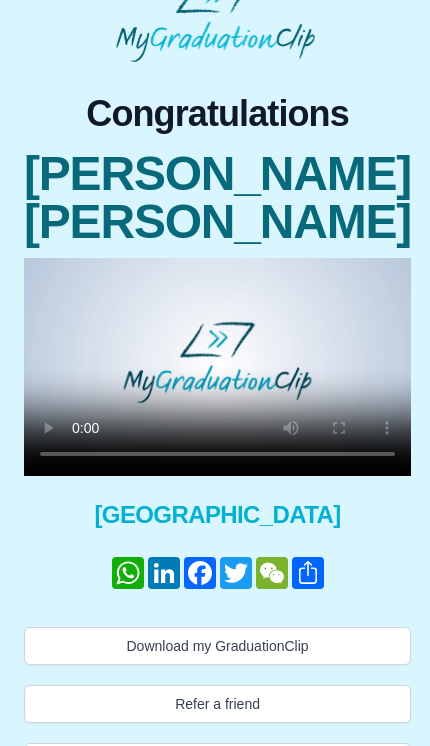 click on "Download my GraduationClip" at bounding box center (217, 646) 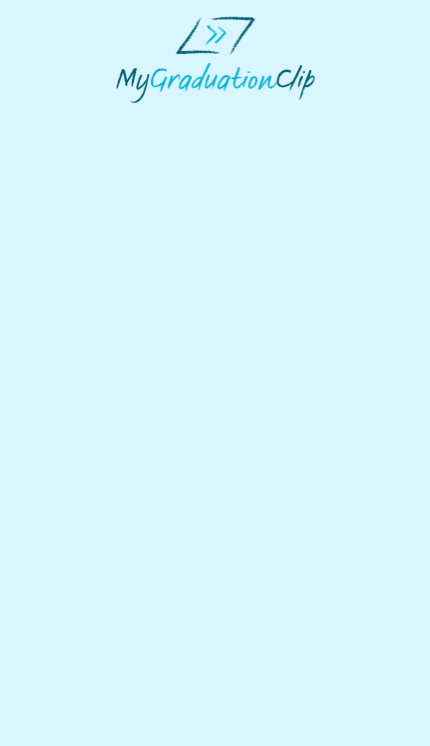scroll, scrollTop: 0, scrollLeft: 0, axis: both 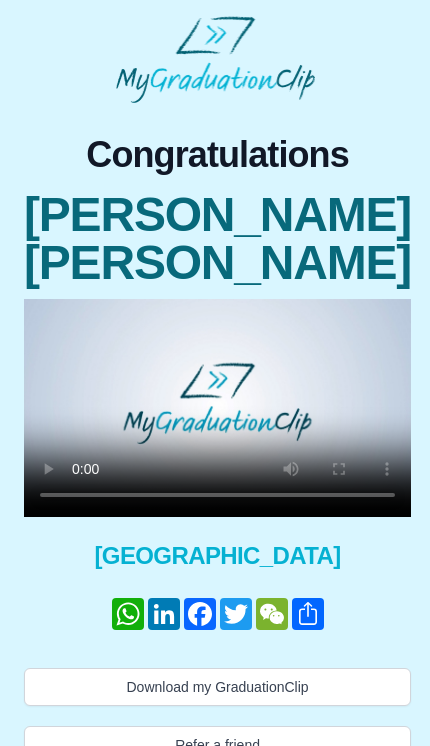 click on "Download my GraduationClip" at bounding box center (217, 687) 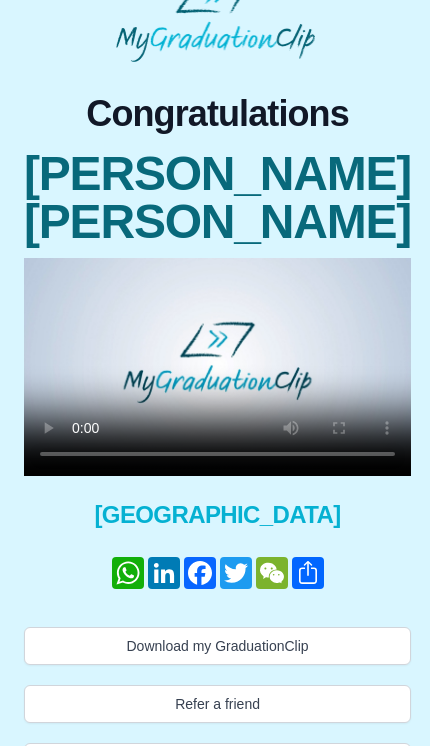 click at bounding box center [217, 367] 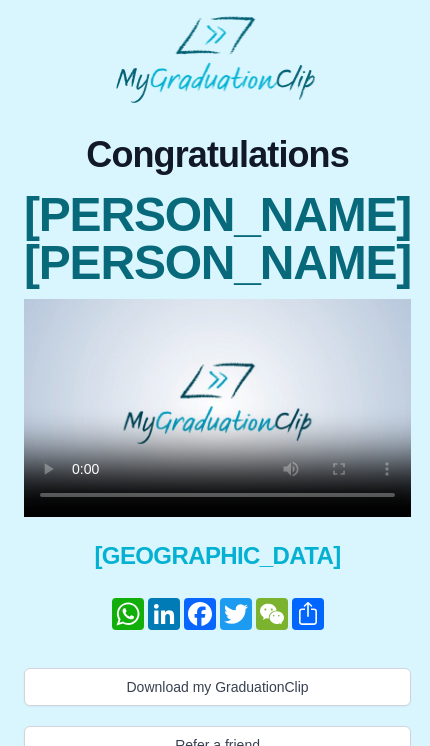 scroll, scrollTop: 41, scrollLeft: 0, axis: vertical 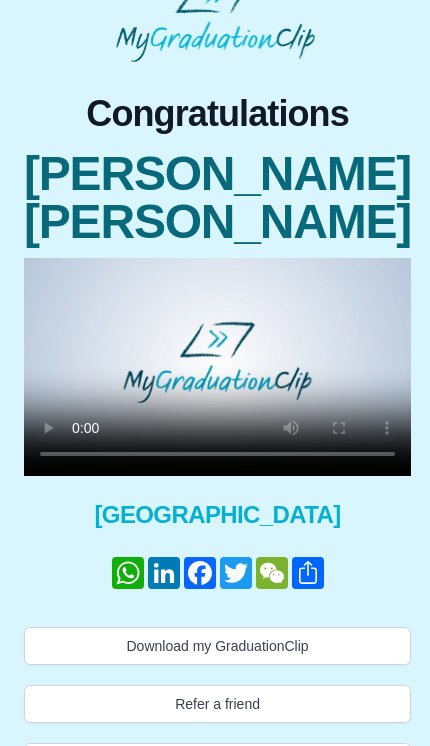 click on "Download my GraduationClip" at bounding box center [217, 646] 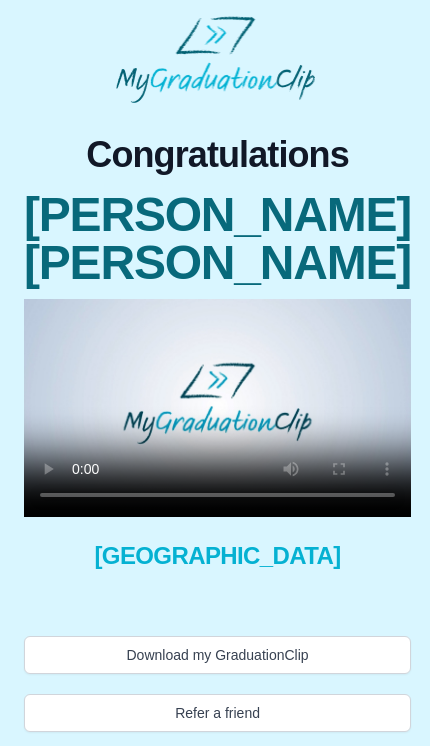 scroll, scrollTop: 0, scrollLeft: 0, axis: both 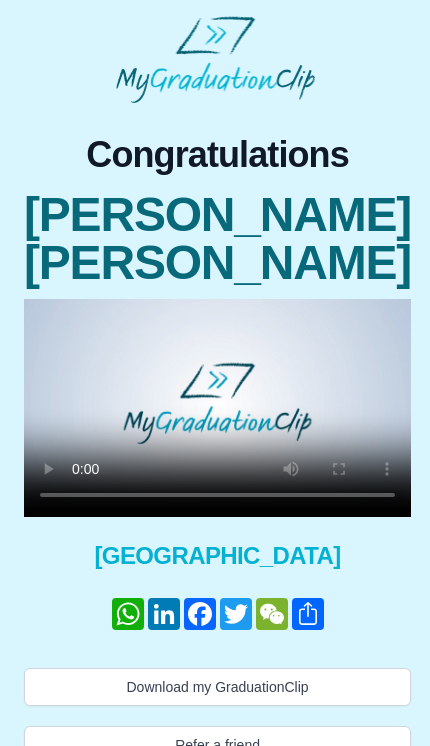 click at bounding box center [217, 408] 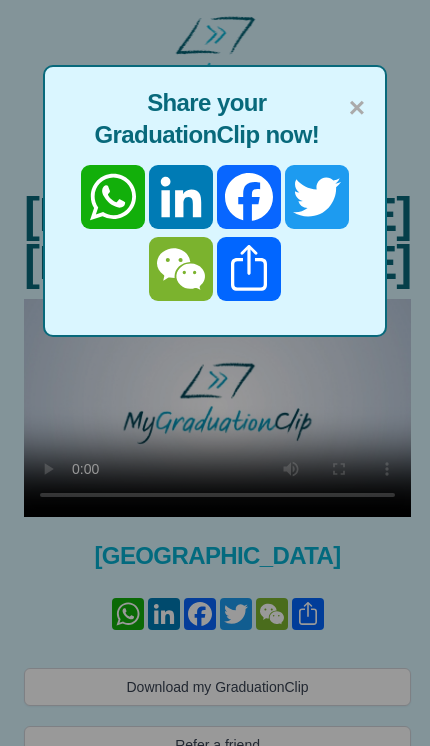 click on "×" at bounding box center [357, 108] 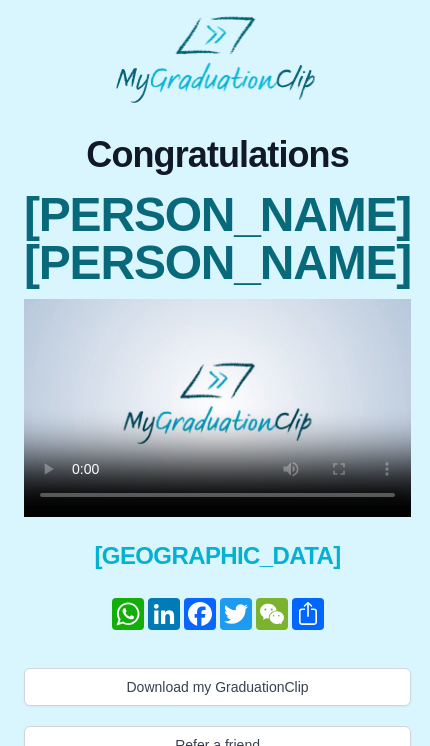 scroll, scrollTop: 41, scrollLeft: 0, axis: vertical 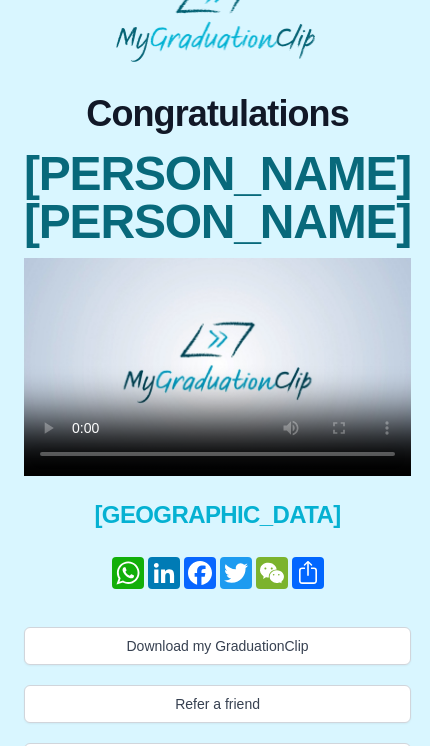 click on "Download my GraduationClip" at bounding box center [217, 646] 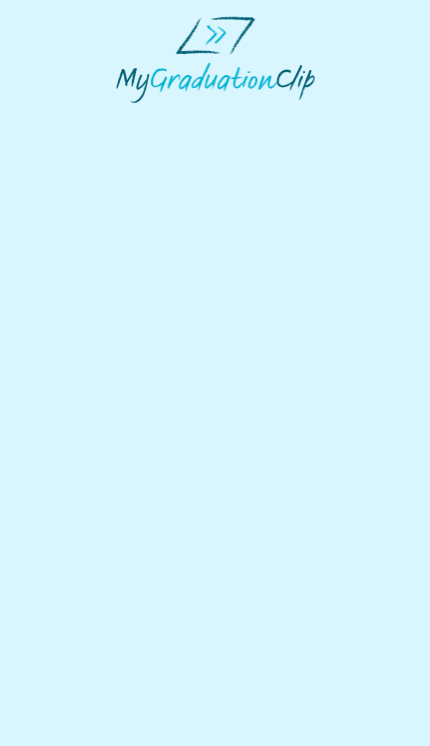 scroll, scrollTop: 0, scrollLeft: 0, axis: both 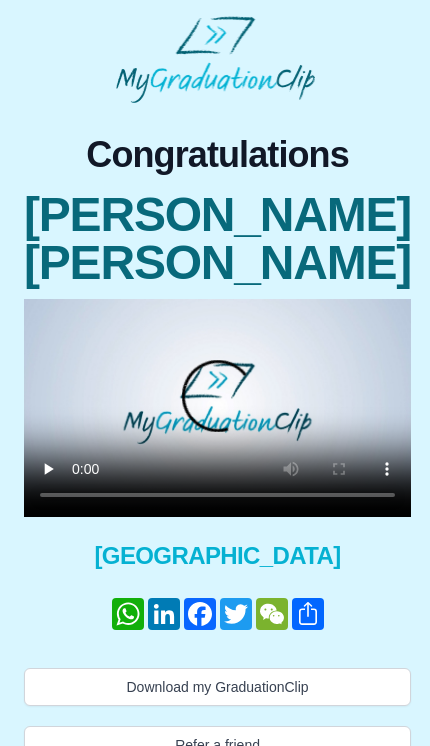 click on "LinkedIn" at bounding box center (164, 614) 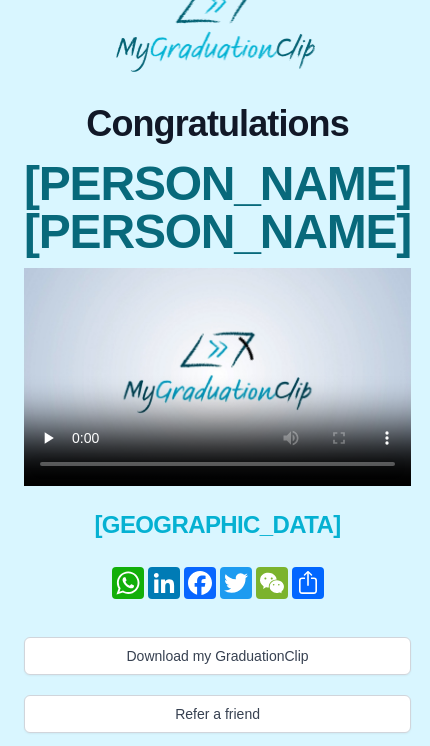 scroll, scrollTop: 33, scrollLeft: 0, axis: vertical 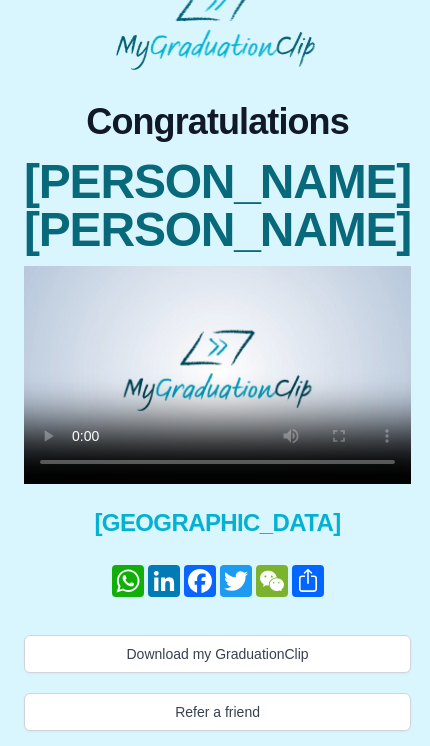 click on "WhatsApp" at bounding box center [128, 581] 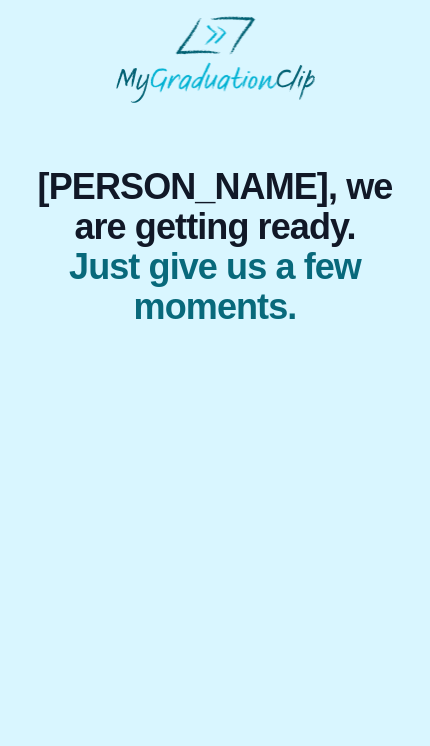 scroll, scrollTop: 0, scrollLeft: 0, axis: both 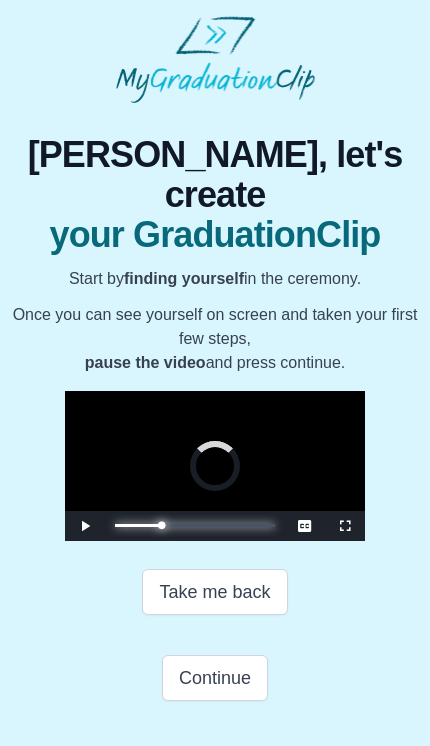 click on "13:50 Progress : 0%" at bounding box center (138, 525) 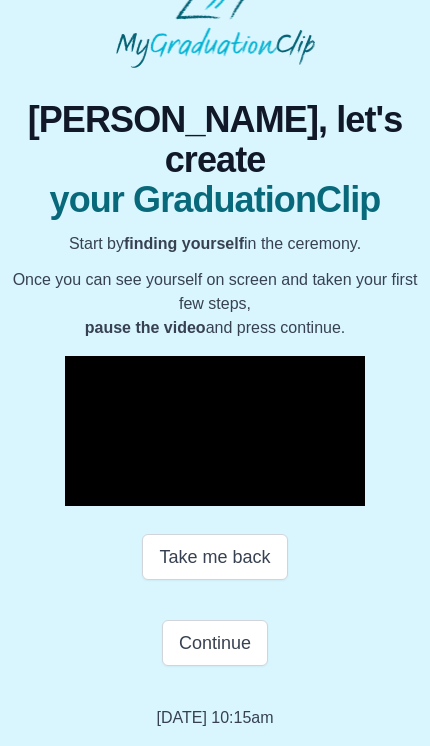 scroll, scrollTop: 0, scrollLeft: 0, axis: both 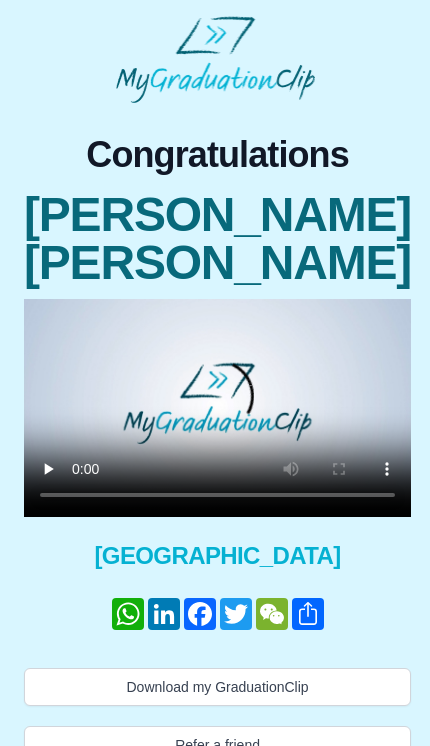 click on "Download my GraduationClip" at bounding box center (217, 687) 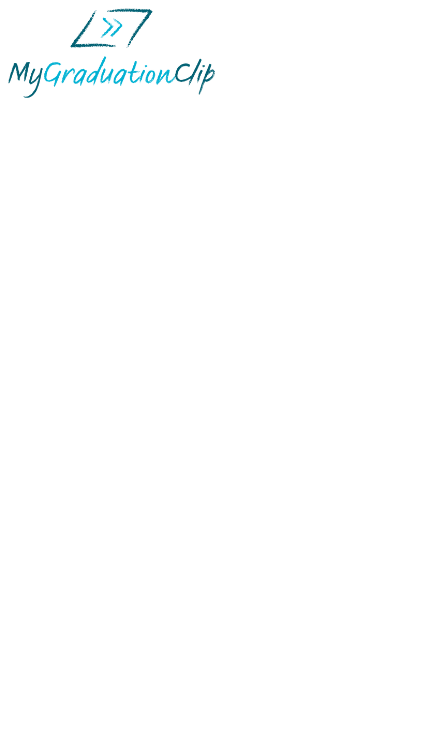 scroll, scrollTop: 0, scrollLeft: 0, axis: both 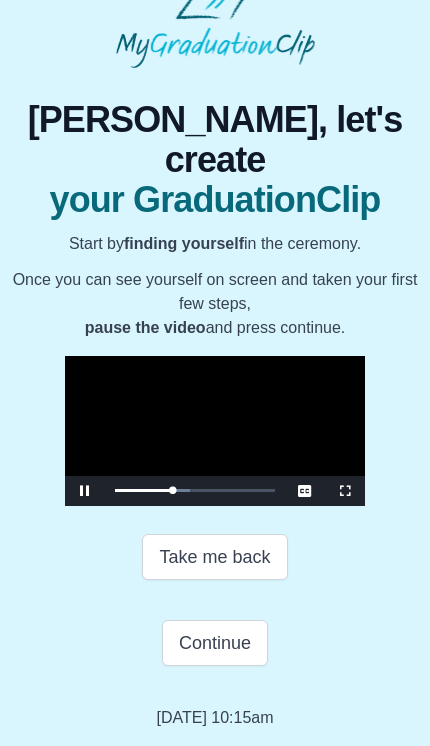 click on "Continue" at bounding box center [215, 643] 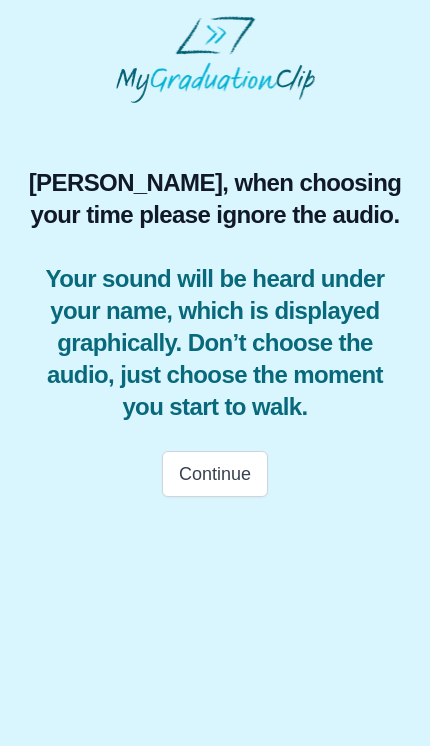 scroll, scrollTop: 0, scrollLeft: 0, axis: both 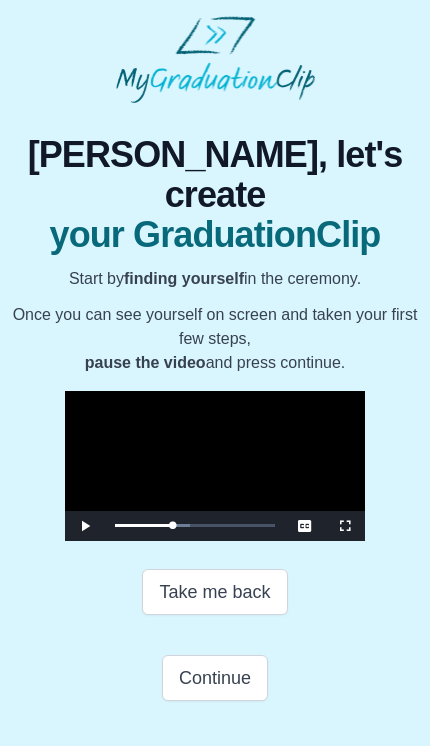 click on "Continue" at bounding box center (215, 678) 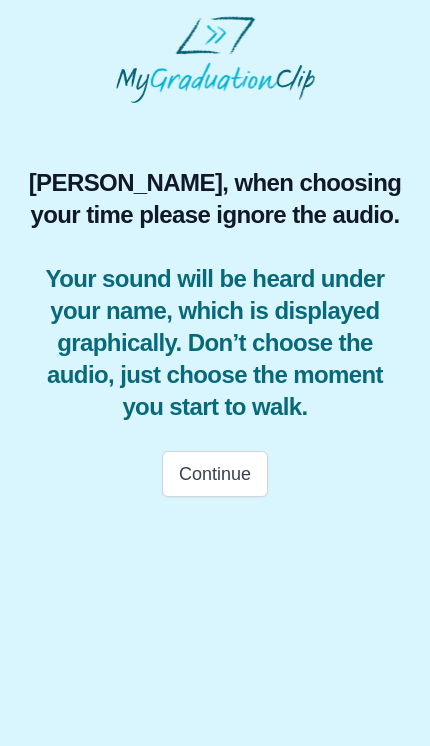 click on "Continue" at bounding box center [215, 474] 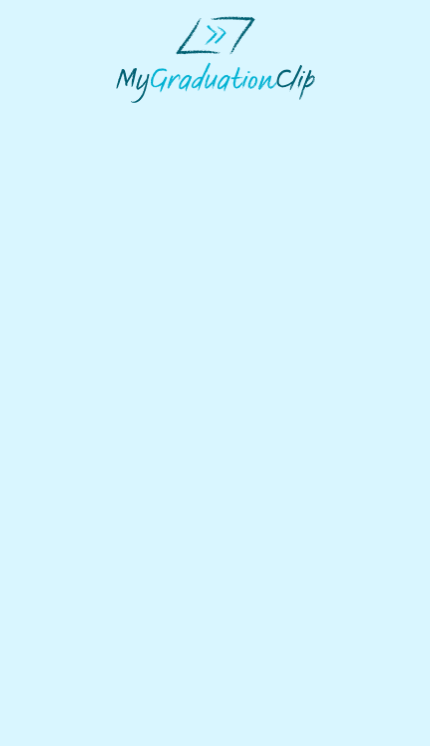 scroll, scrollTop: 0, scrollLeft: 0, axis: both 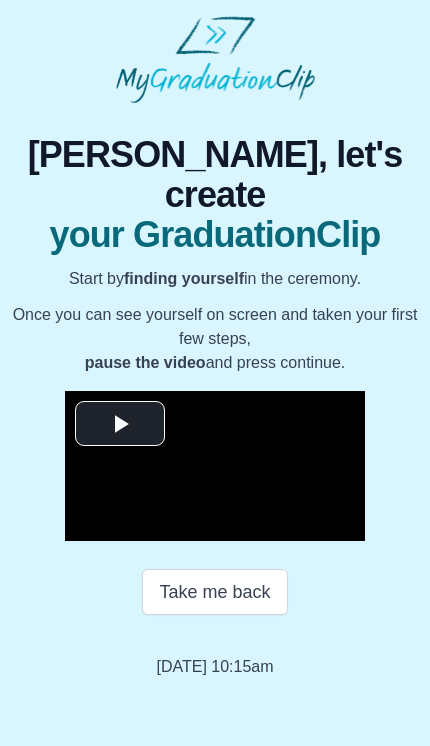 click on "Take me back" at bounding box center (214, 592) 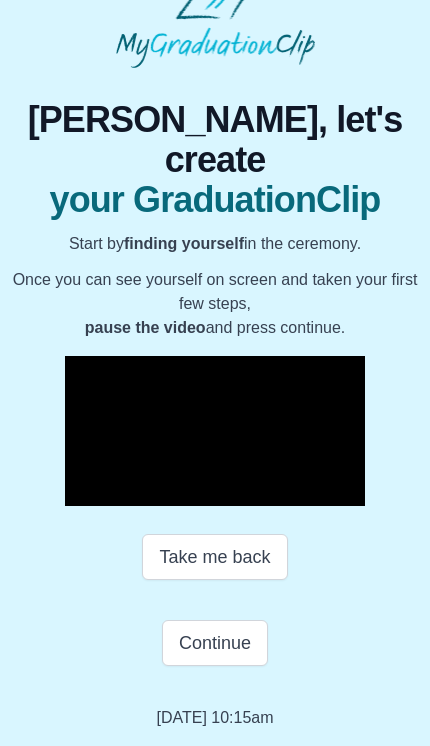 scroll, scrollTop: 78, scrollLeft: 0, axis: vertical 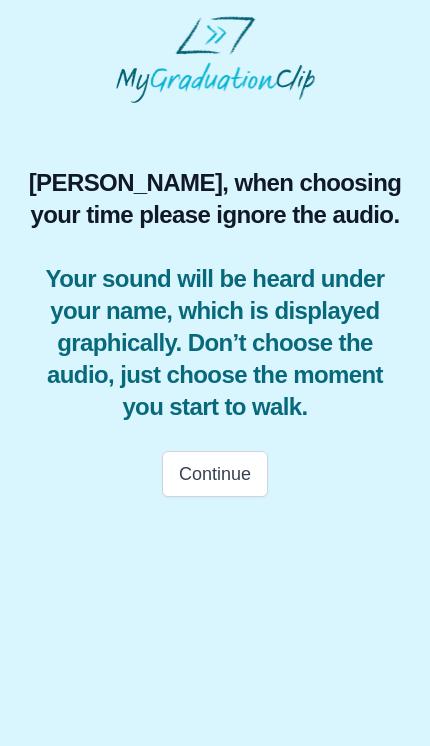click on "Continue" at bounding box center [215, 474] 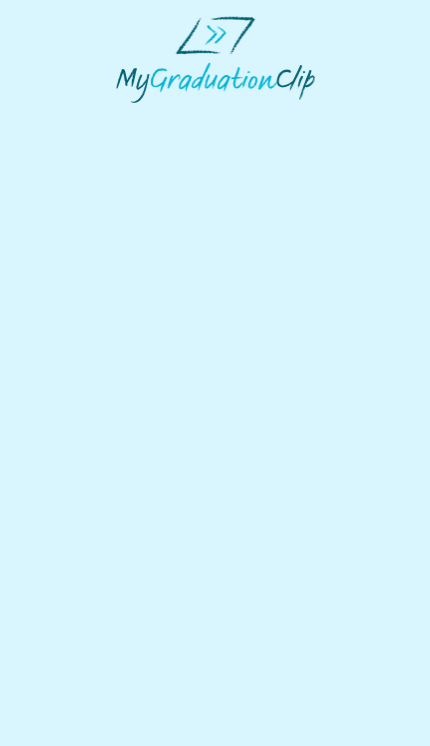 scroll, scrollTop: 0, scrollLeft: 0, axis: both 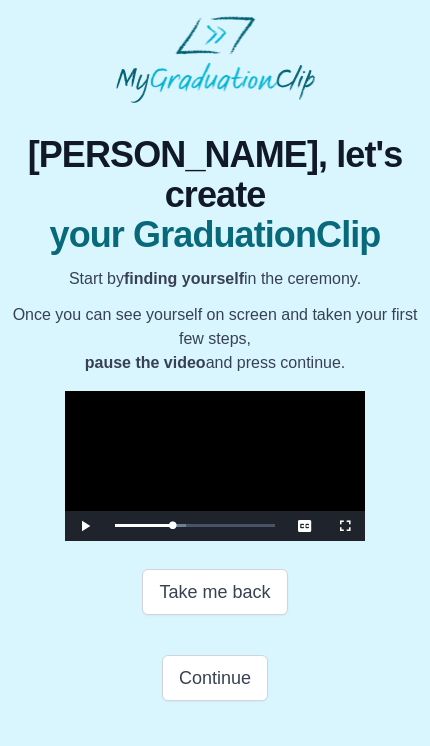 click on "Continue" at bounding box center (215, 678) 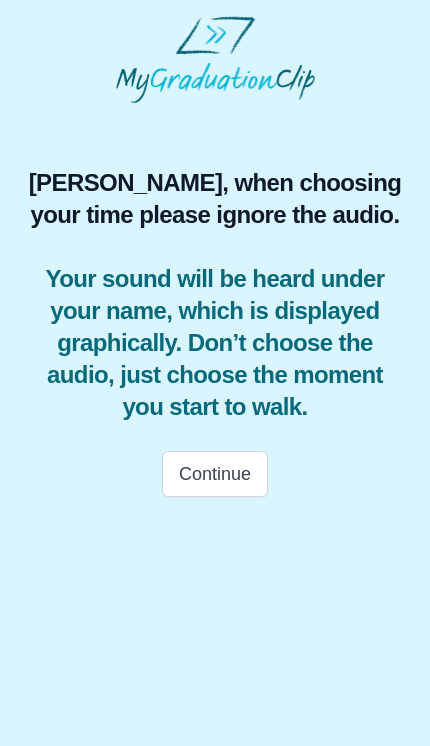 click on "Continue" at bounding box center [215, 474] 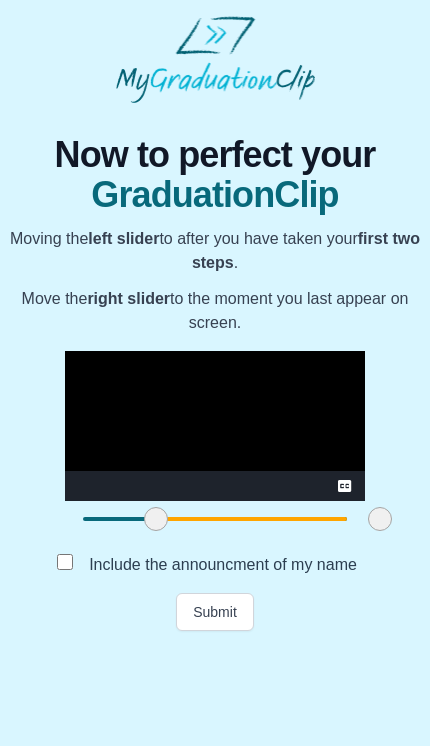 click on "Submit" at bounding box center [215, 612] 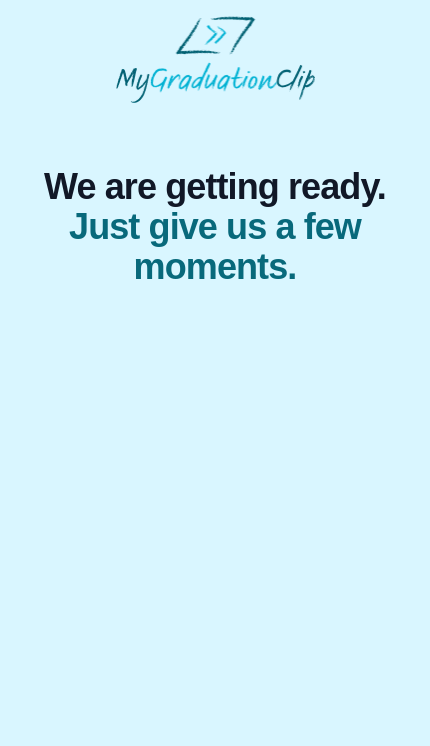 scroll, scrollTop: 0, scrollLeft: 0, axis: both 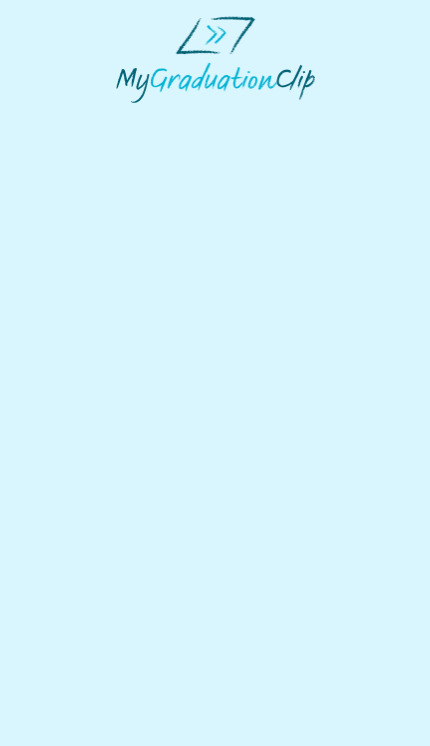 select on "**********" 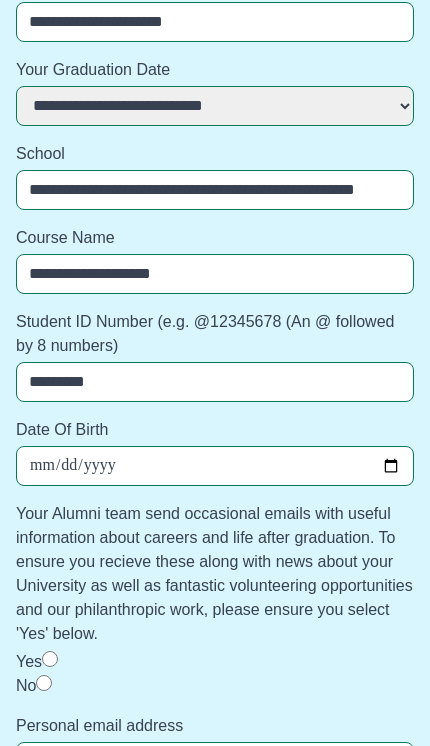 scroll, scrollTop: 469, scrollLeft: 0, axis: vertical 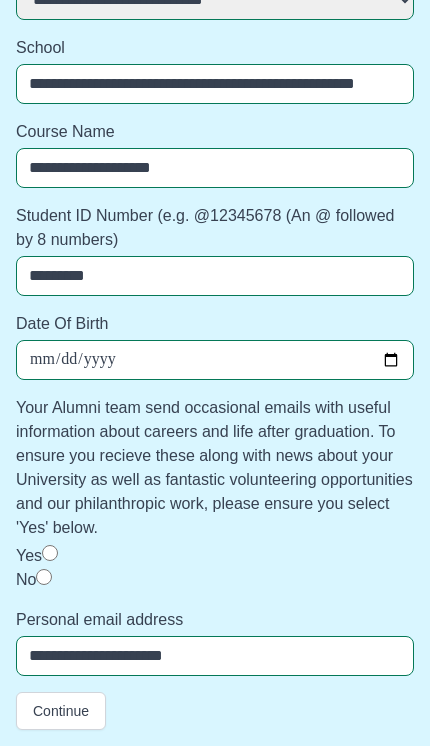 click on "Continue" at bounding box center [61, 711] 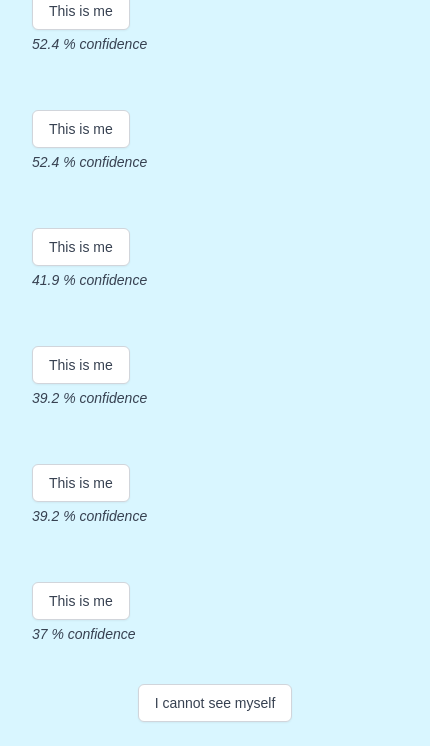 scroll, scrollTop: 470, scrollLeft: 0, axis: vertical 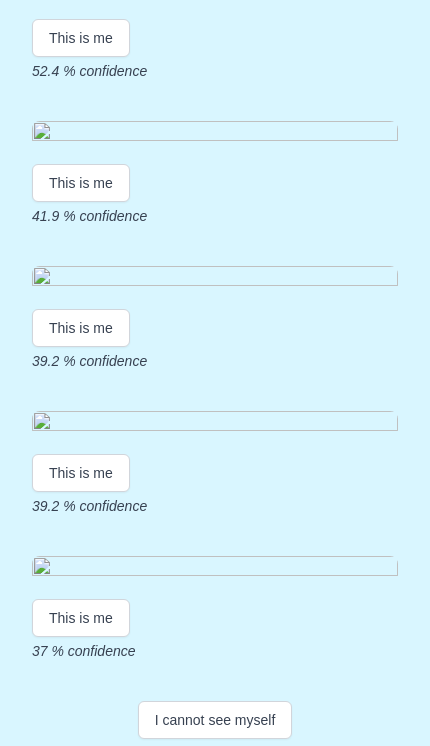 click on "This is me" at bounding box center [81, 38] 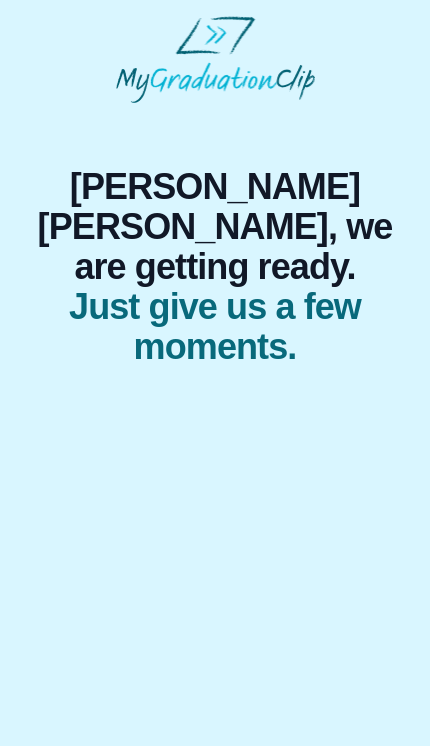 scroll, scrollTop: 0, scrollLeft: 0, axis: both 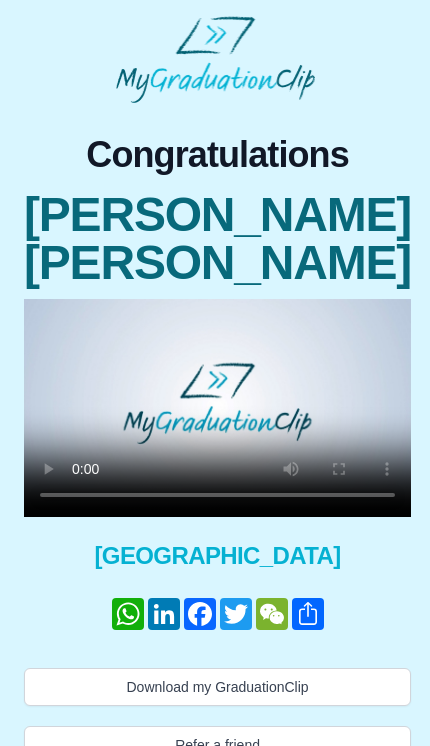 click at bounding box center (217, 408) 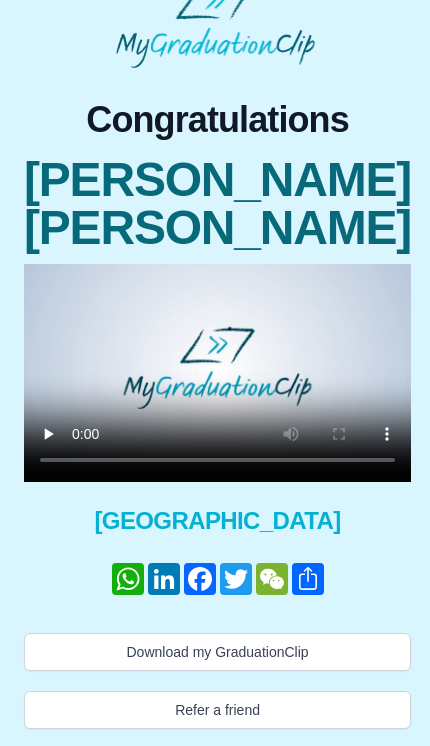 scroll, scrollTop: 41, scrollLeft: 0, axis: vertical 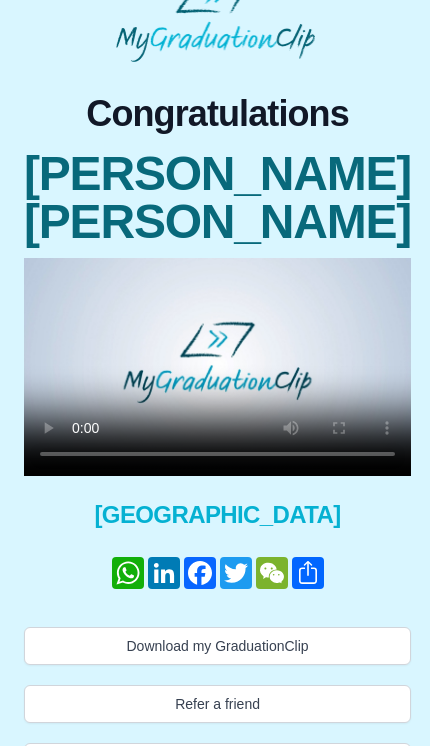 click at bounding box center (217, 367) 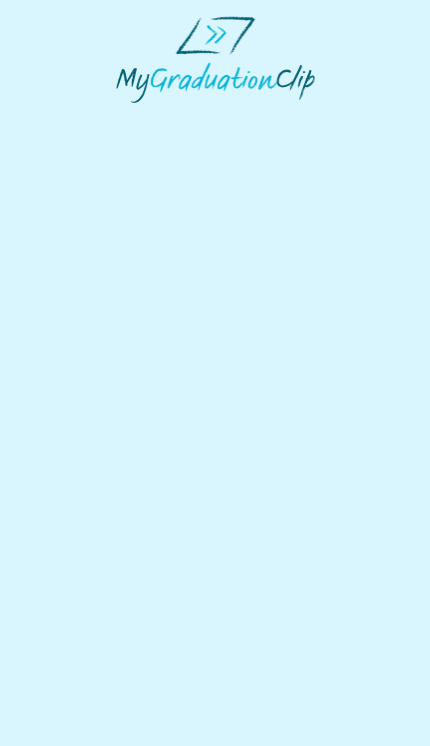 scroll, scrollTop: 0, scrollLeft: 0, axis: both 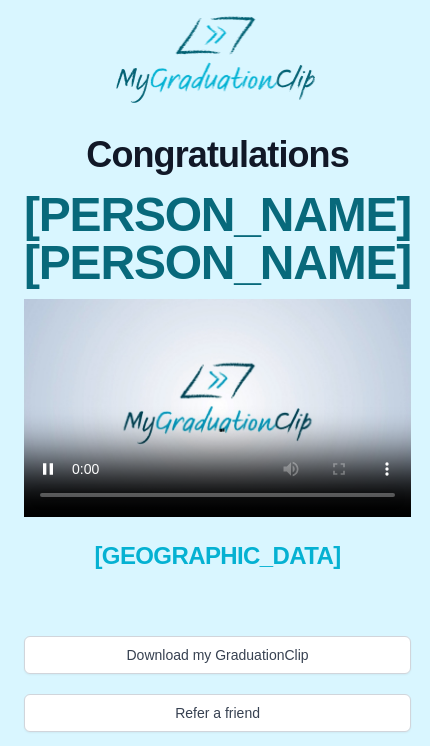 click at bounding box center [217, 408] 